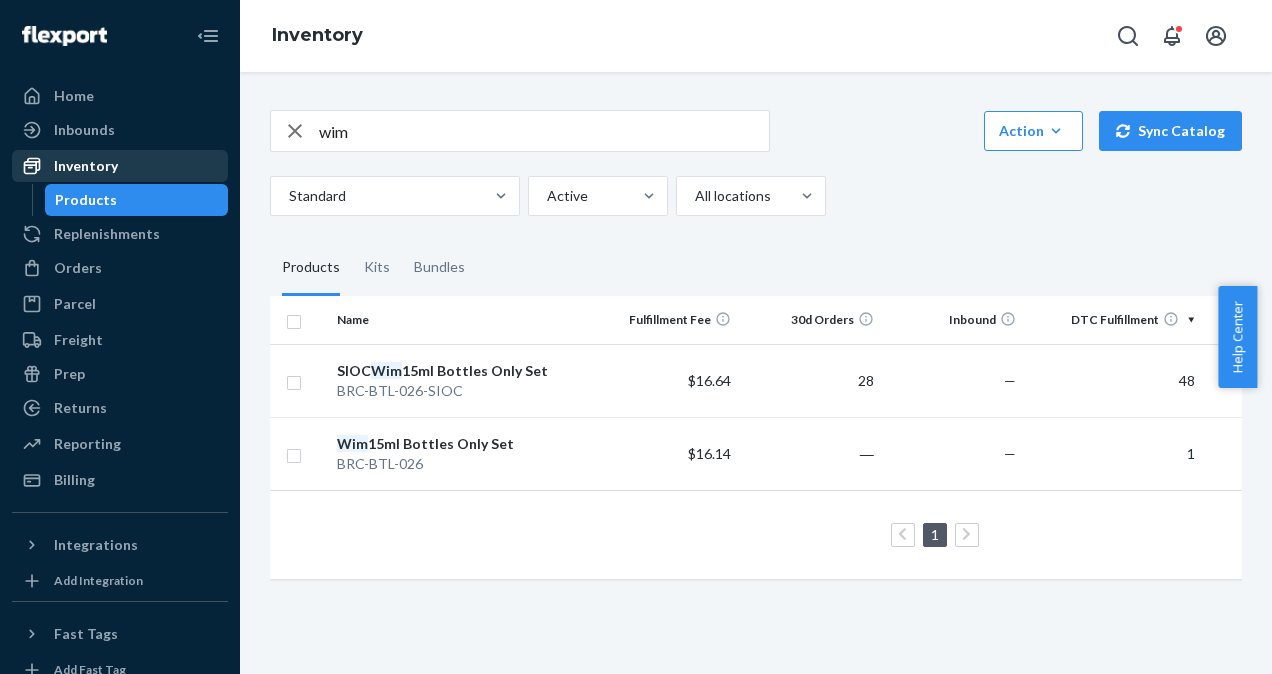 scroll, scrollTop: 0, scrollLeft: 0, axis: both 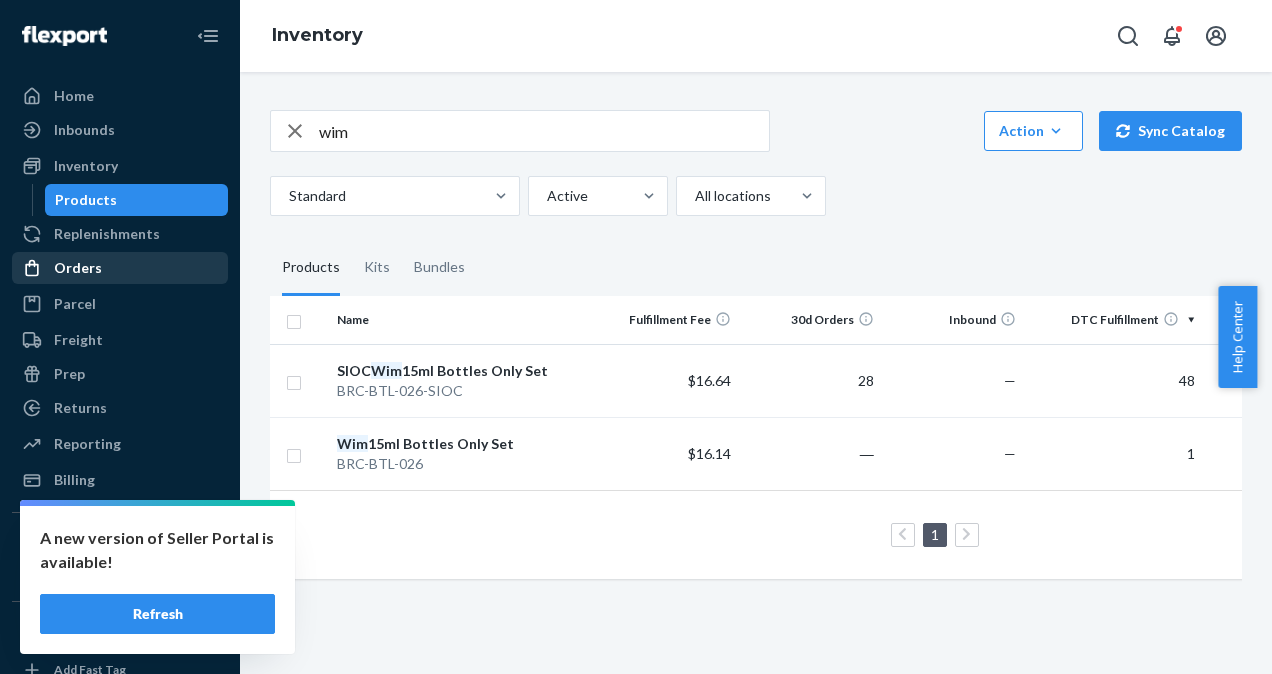 click on "Orders" at bounding box center [78, 268] 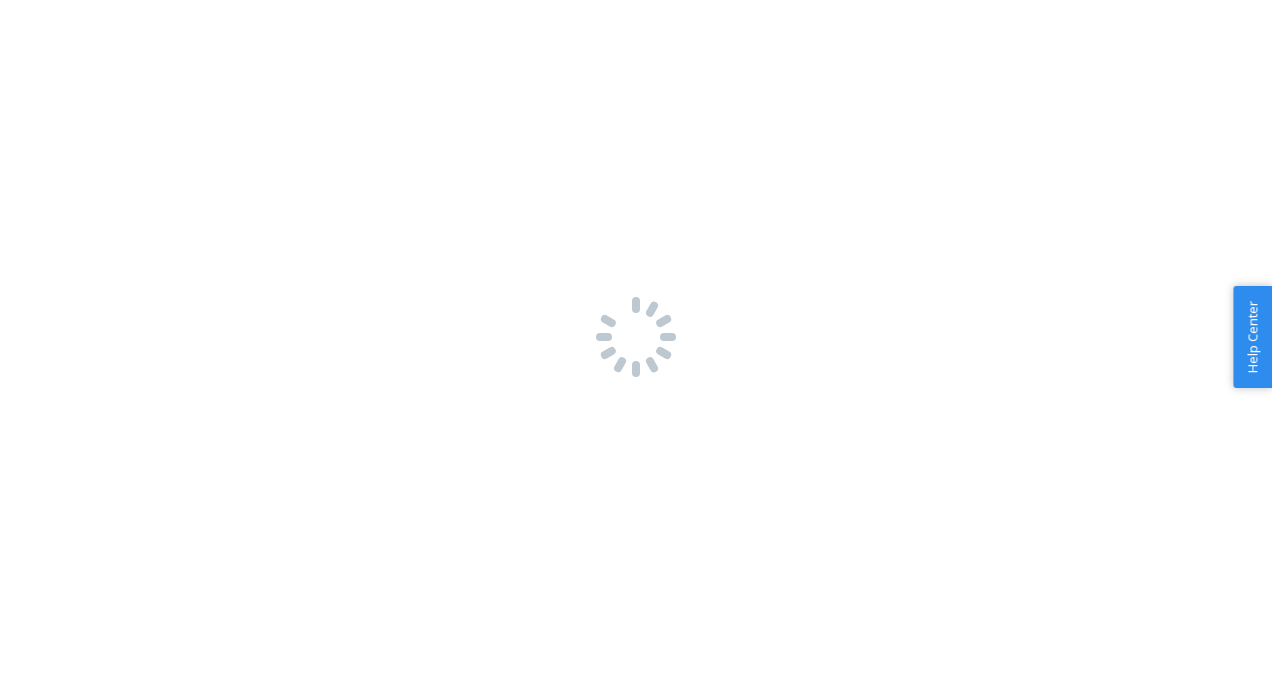 scroll, scrollTop: 0, scrollLeft: 0, axis: both 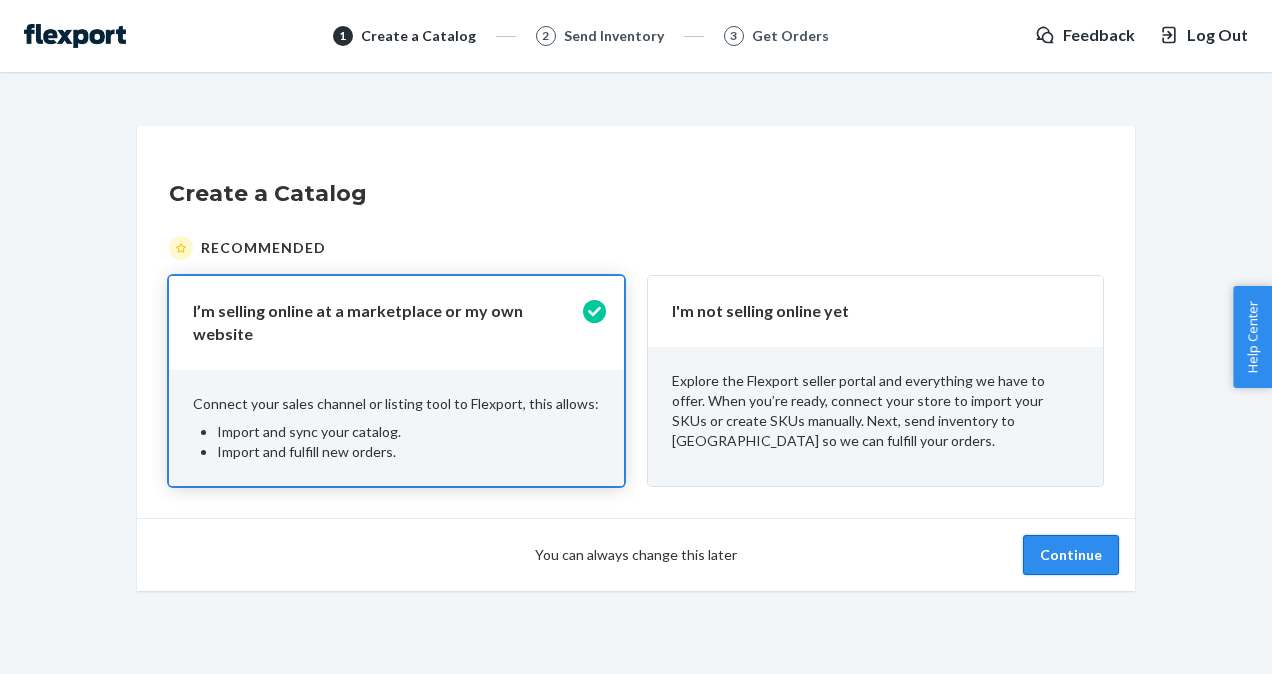 click on "Continue" at bounding box center (1071, 555) 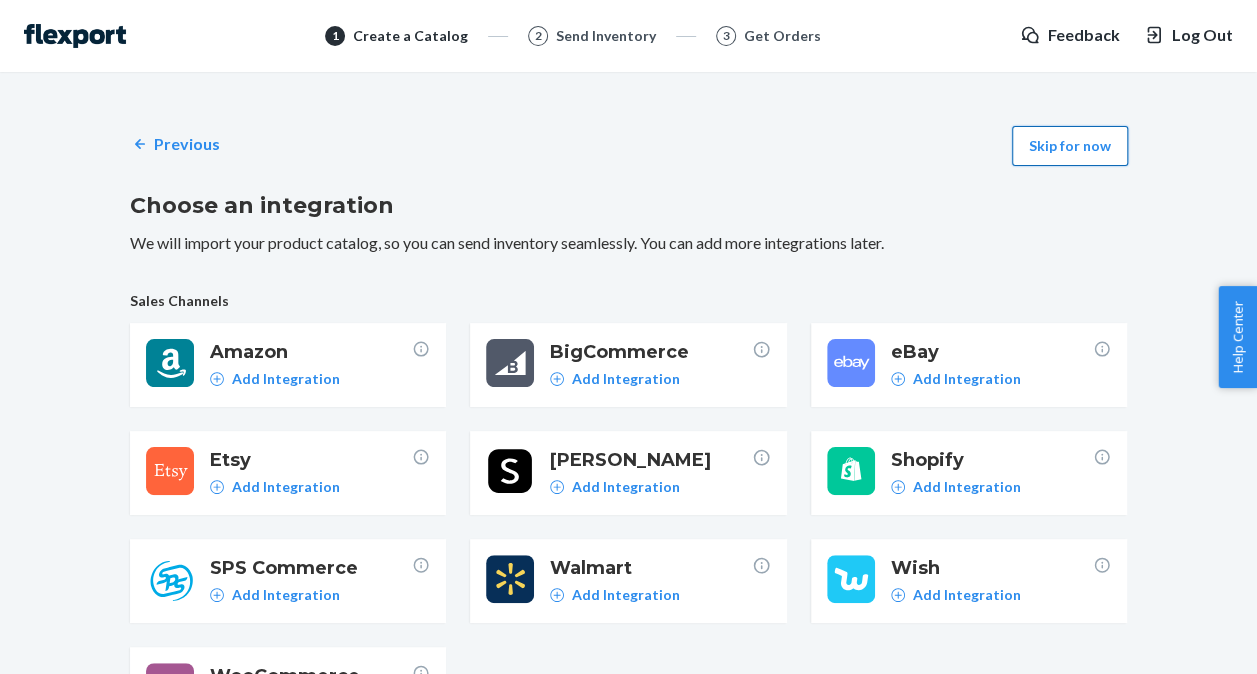 click on "Skip for now" at bounding box center [1070, 146] 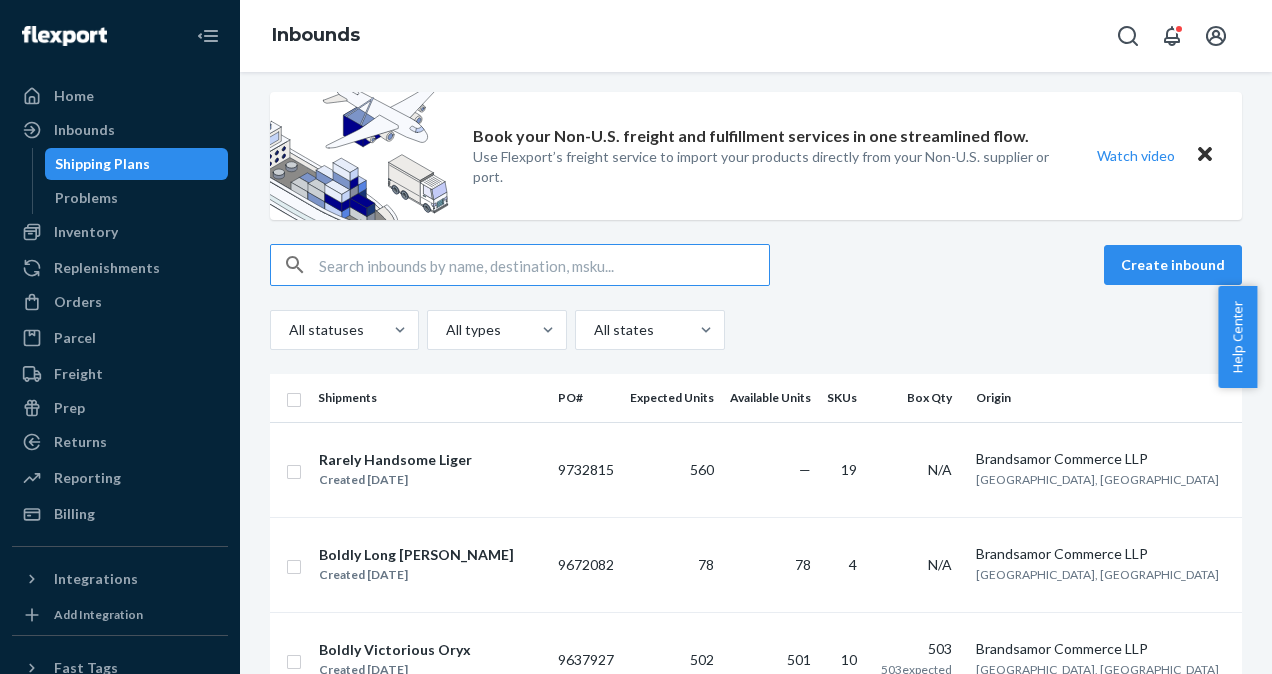 scroll, scrollTop: 12, scrollLeft: 0, axis: vertical 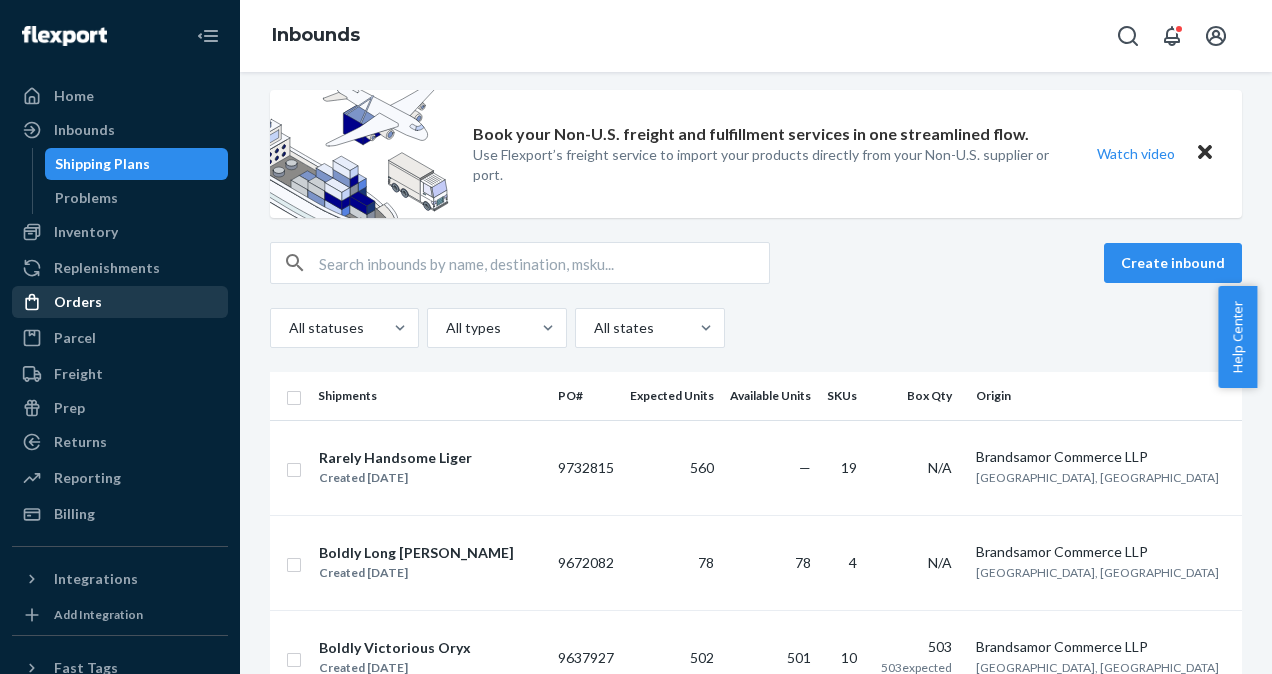 click on "Orders" at bounding box center (78, 302) 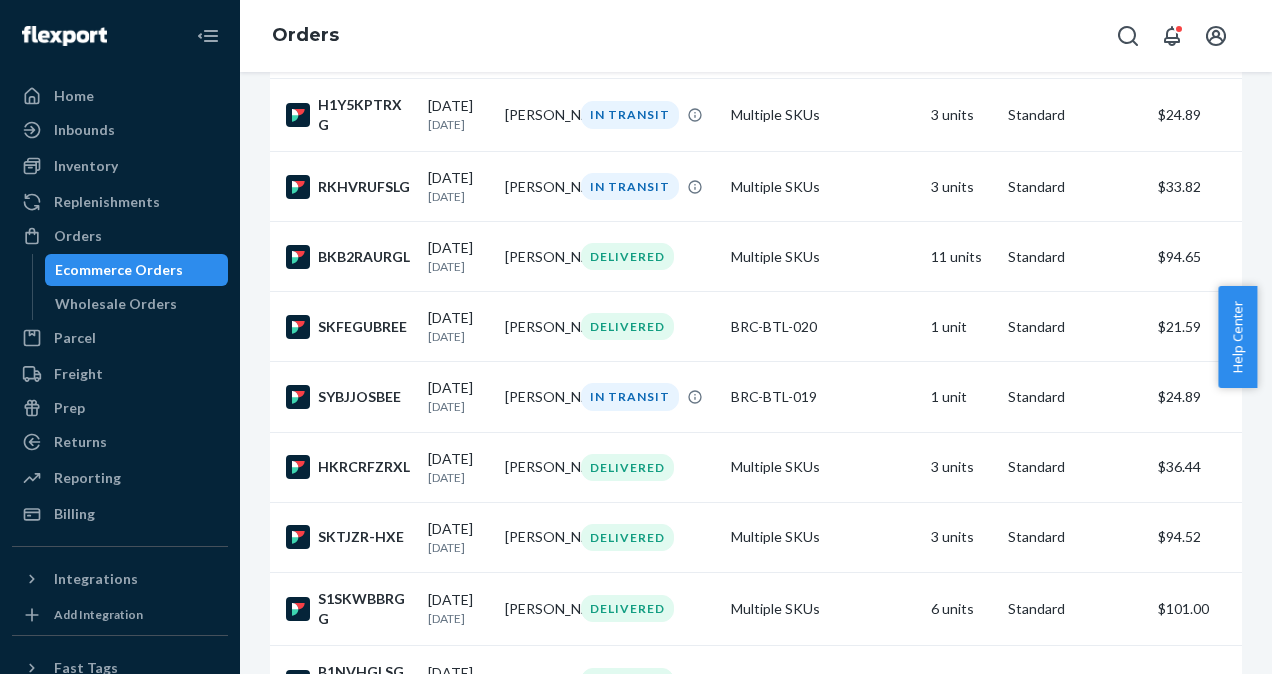 scroll, scrollTop: 475, scrollLeft: 0, axis: vertical 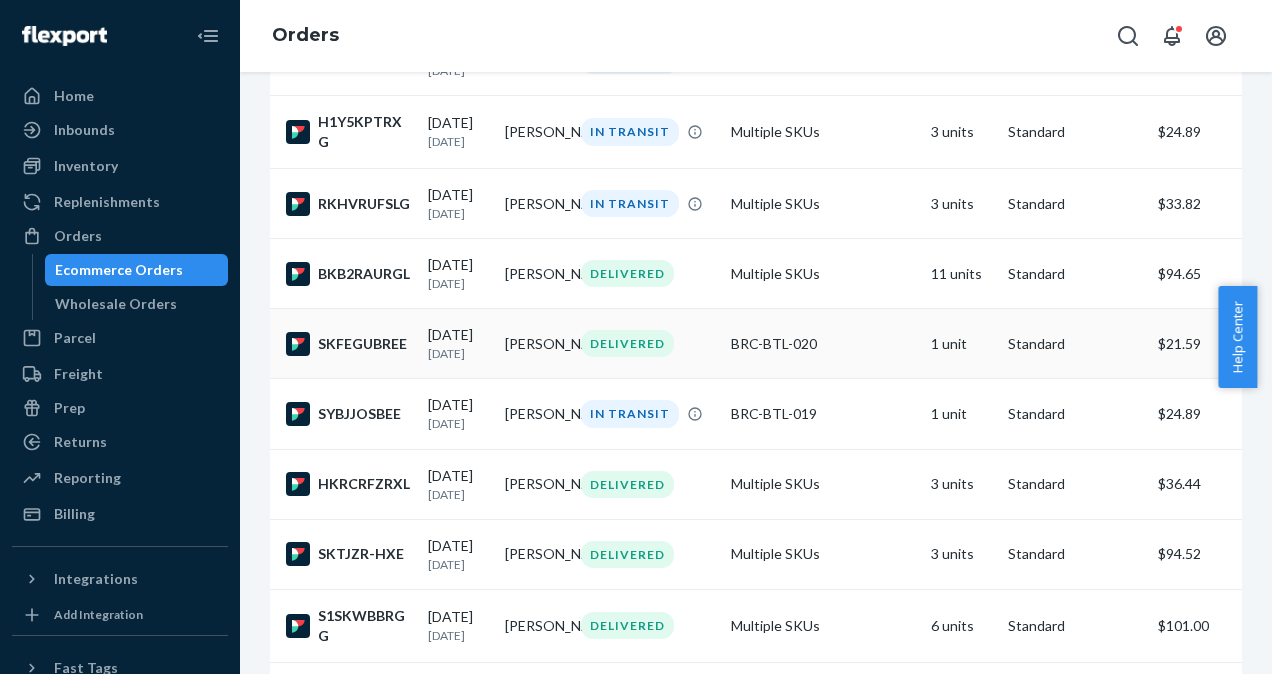 click on "[DATE] [DATE]" at bounding box center [458, 343] 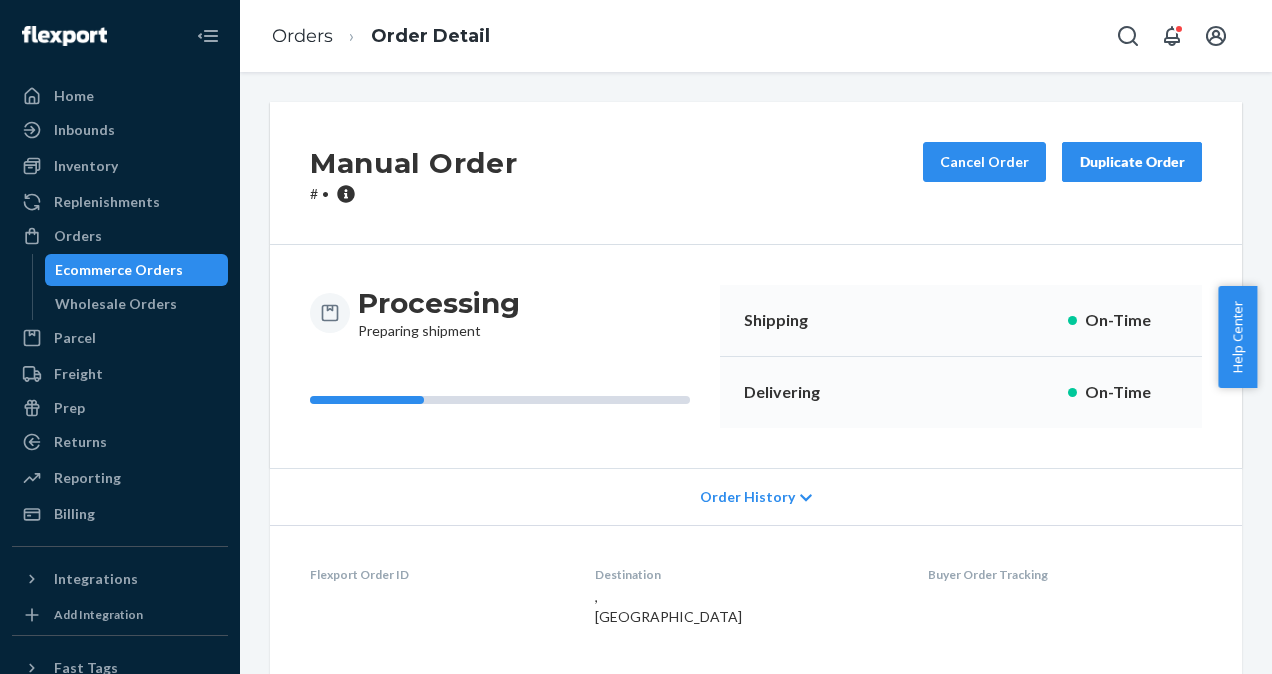 scroll, scrollTop: 0, scrollLeft: 0, axis: both 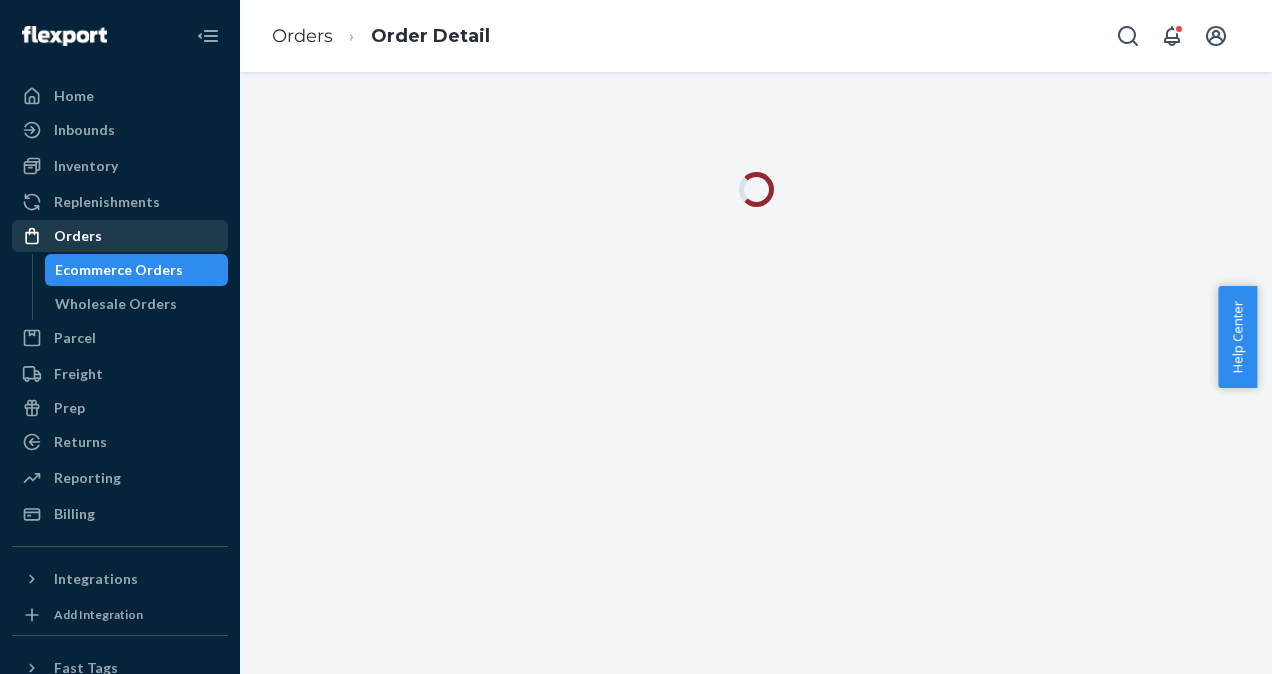 click on "Orders" at bounding box center (78, 236) 